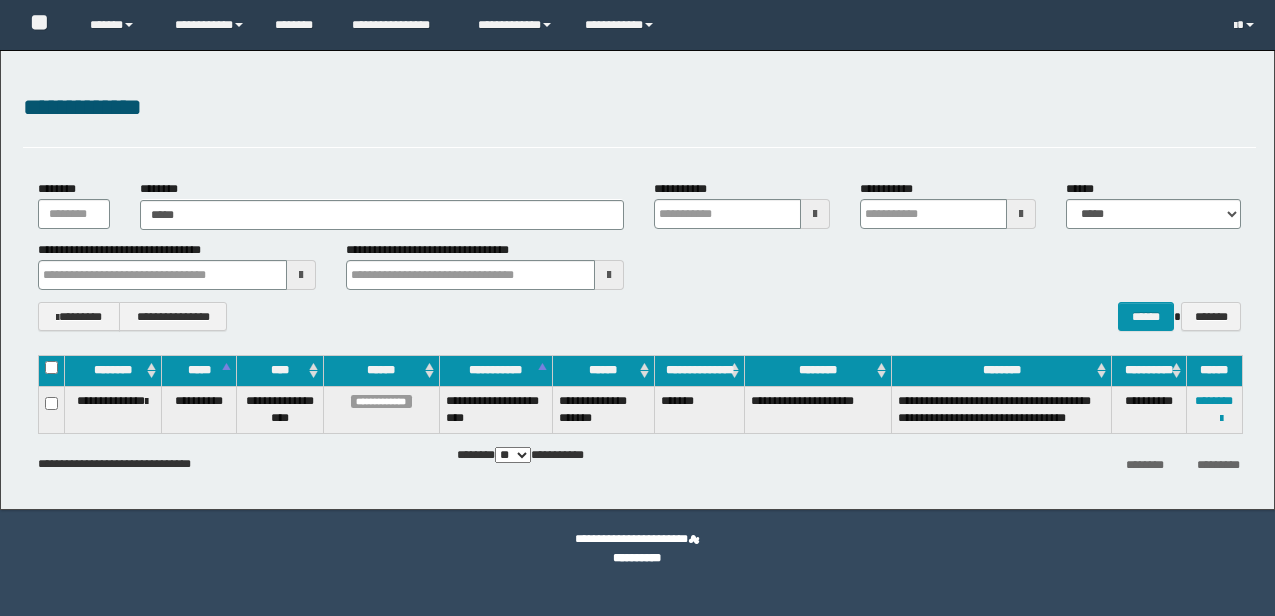 scroll, scrollTop: 0, scrollLeft: 0, axis: both 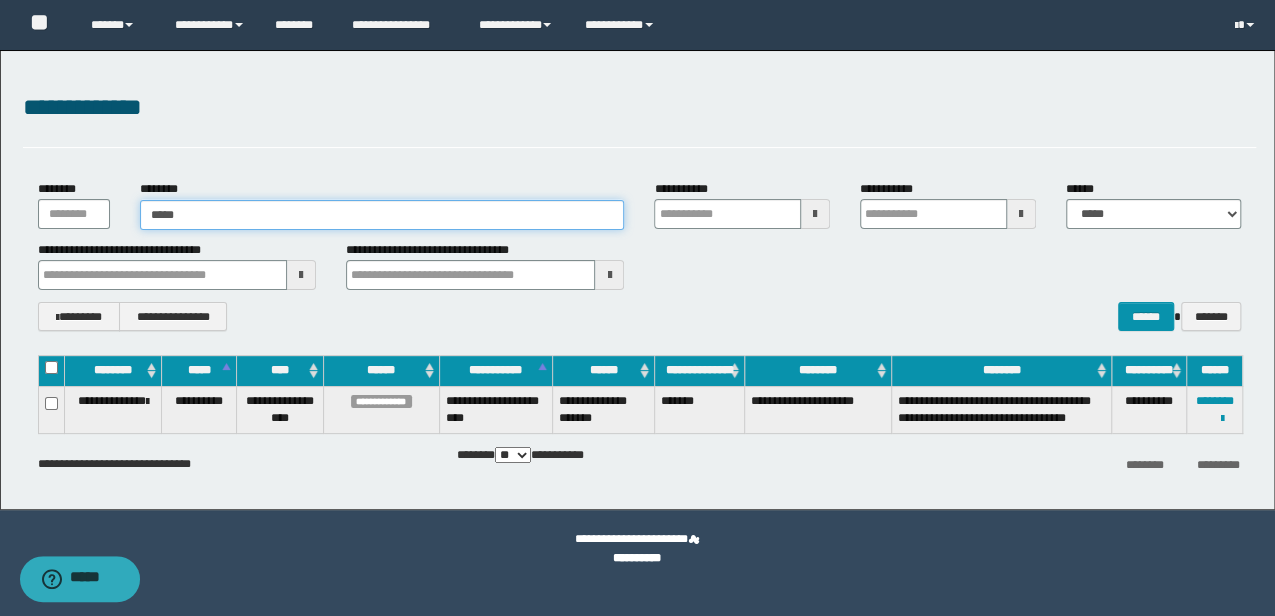 type on "****" 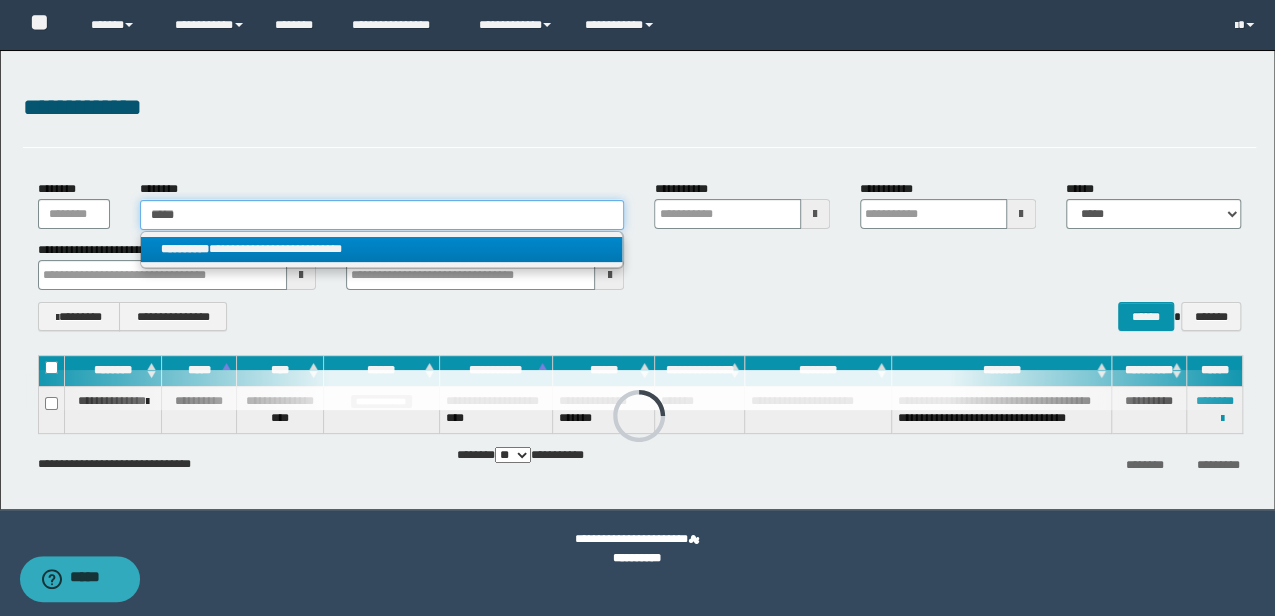 drag, startPoint x: 249, startPoint y: 228, endPoint x: 0, endPoint y: 238, distance: 249.20073 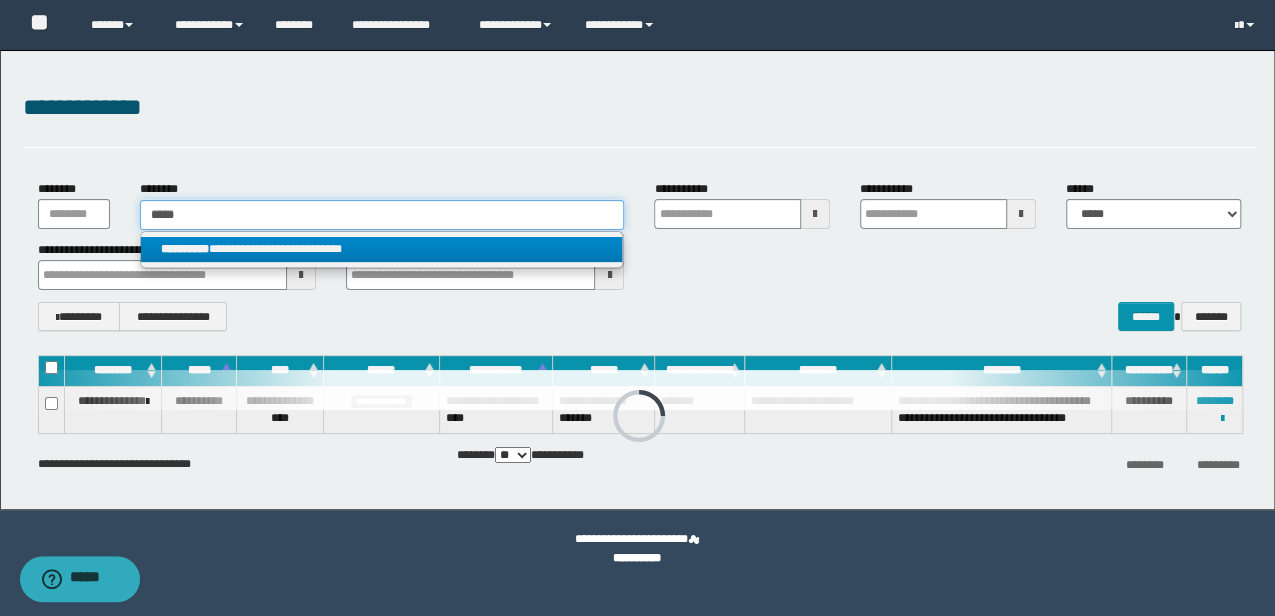 click on "**********" at bounding box center (637, 308) 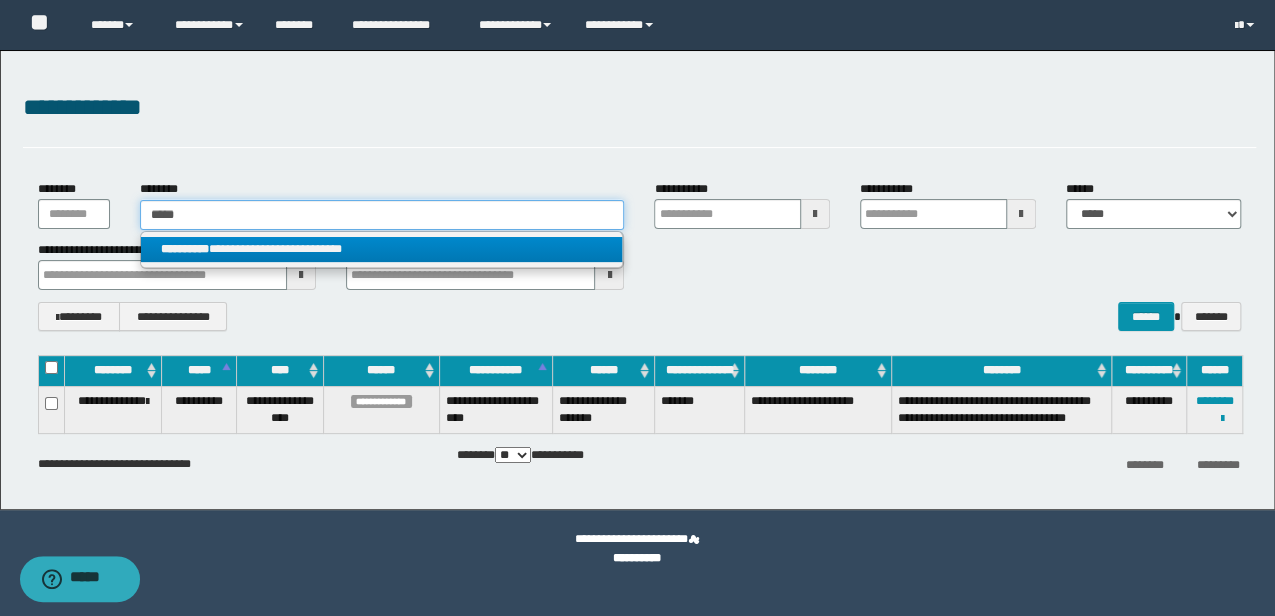 type 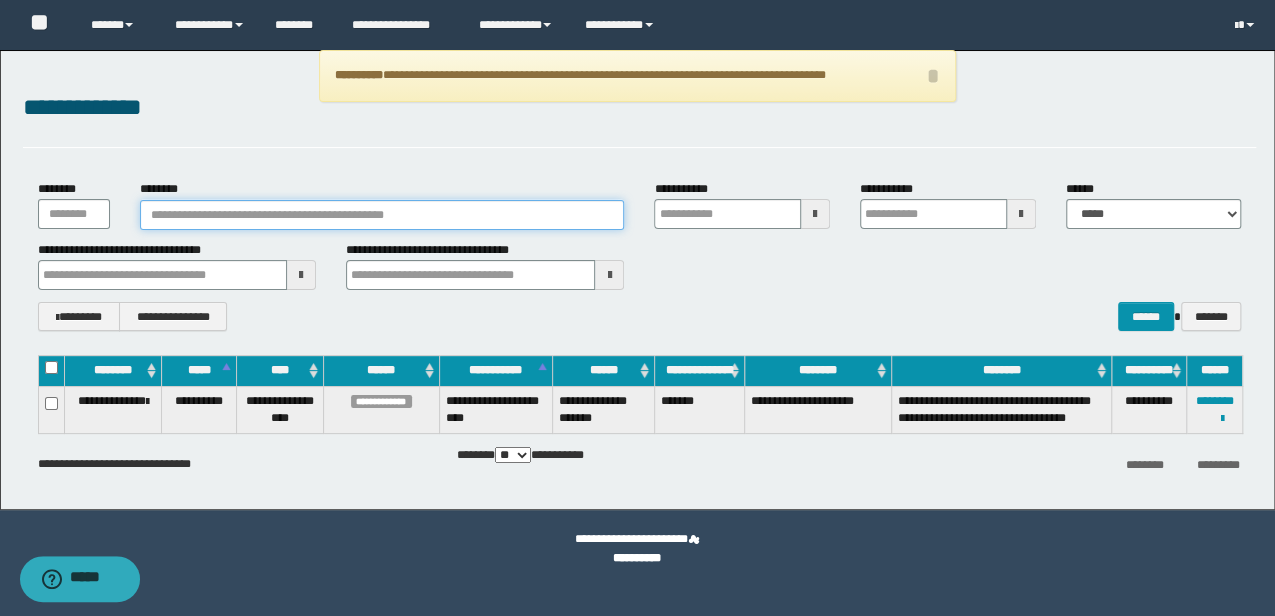click on "********" at bounding box center [382, 215] 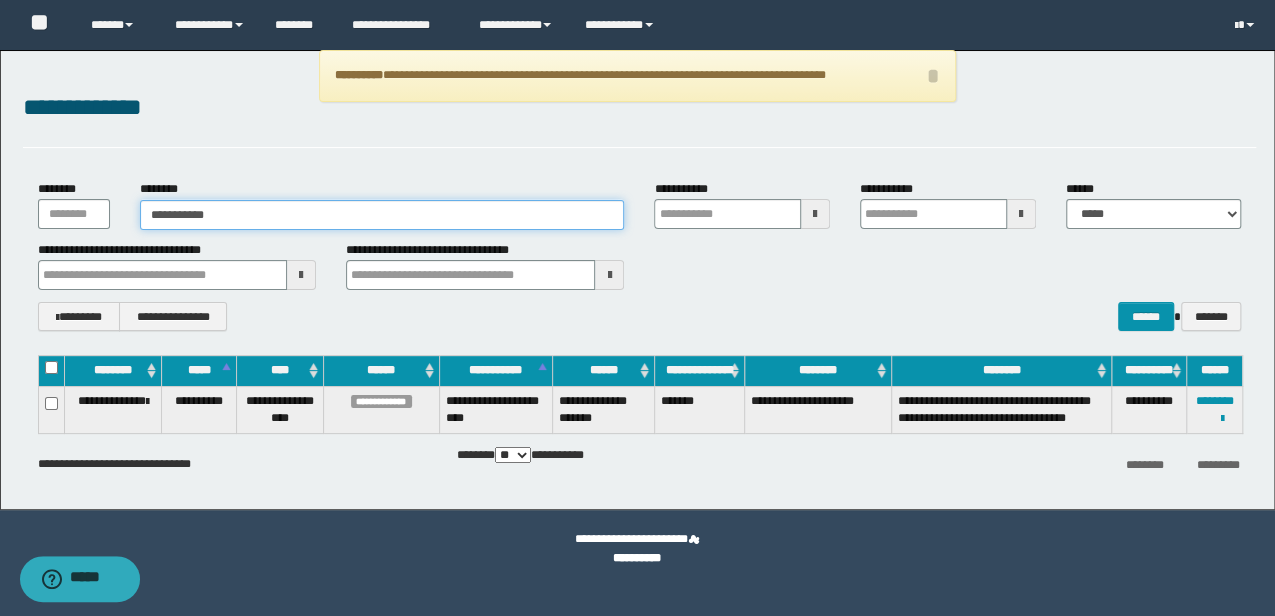 type on "**********" 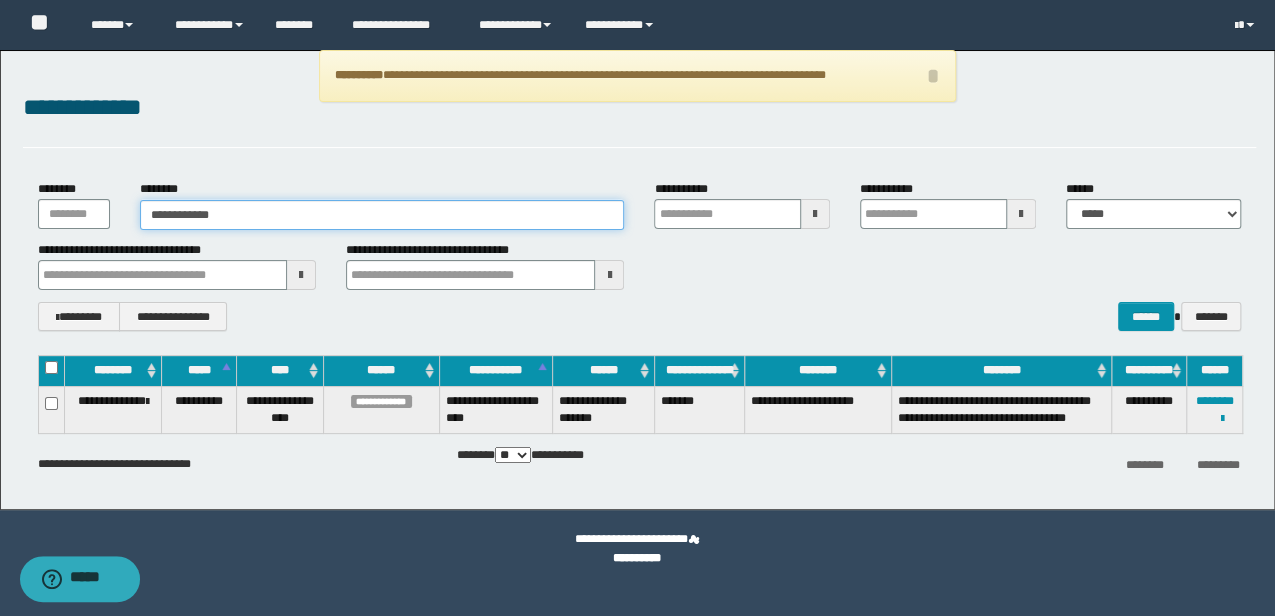 type on "**********" 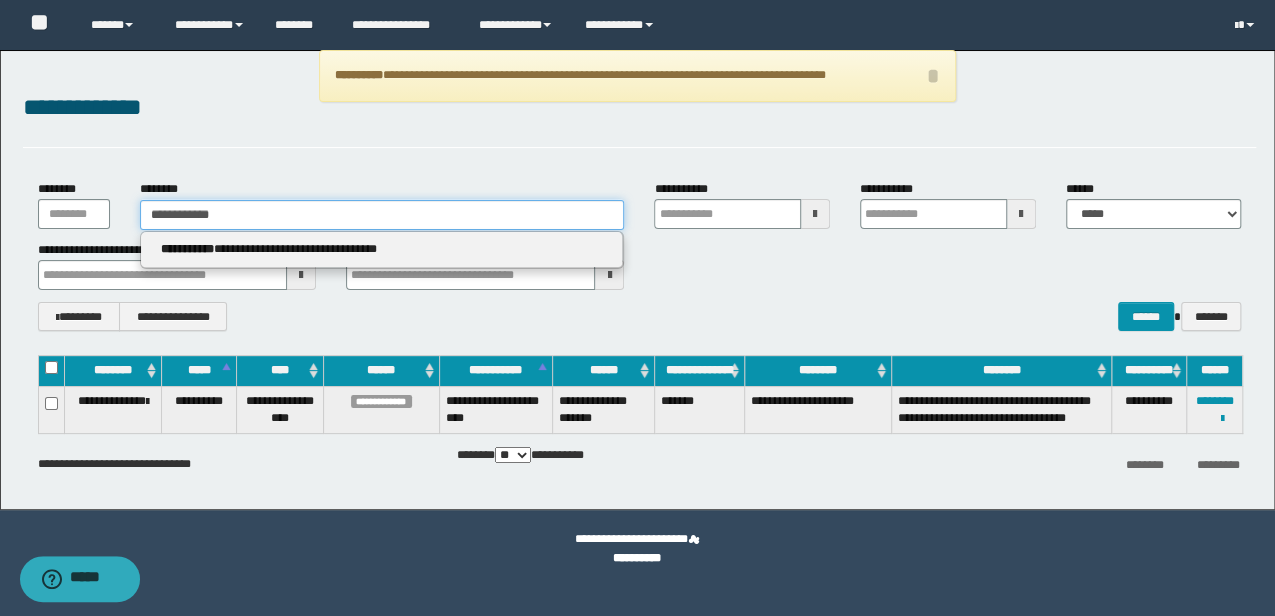 type 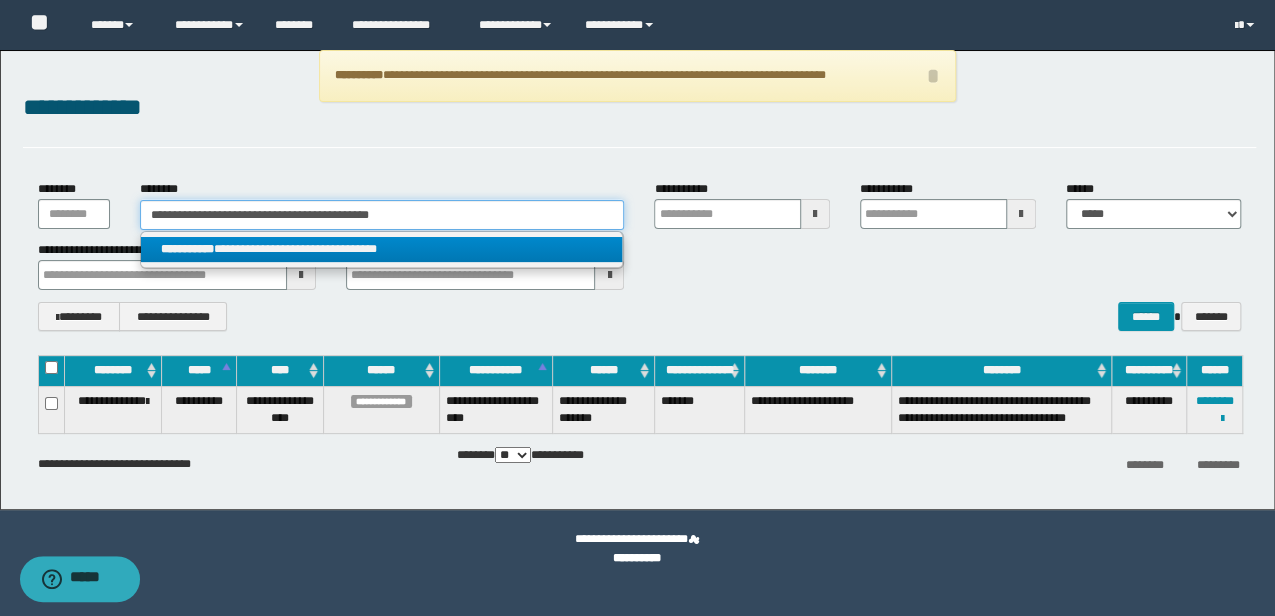 type on "**********" 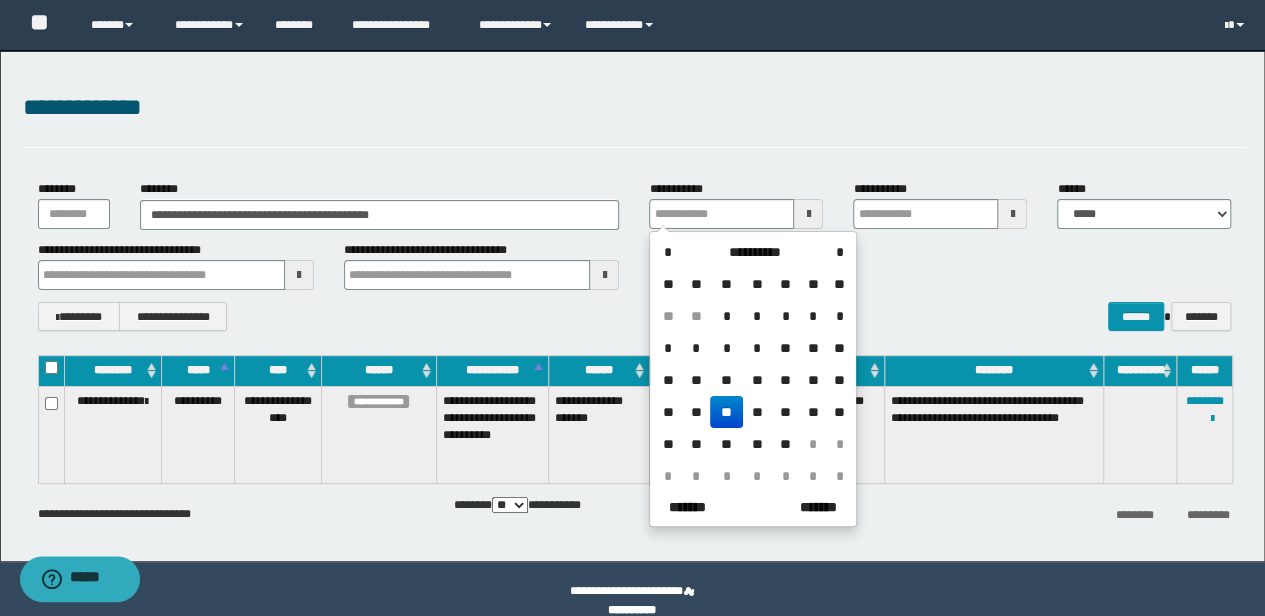 click on "**********" at bounding box center [994, 435] 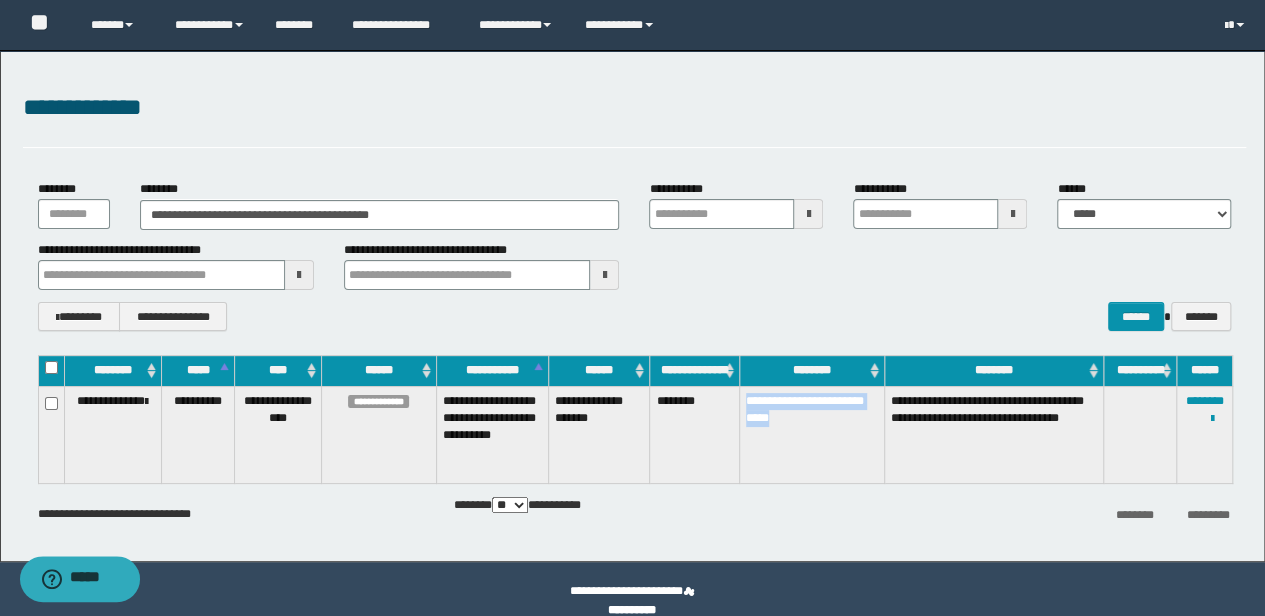drag, startPoint x: 794, startPoint y: 419, endPoint x: 742, endPoint y: 391, distance: 59.05929 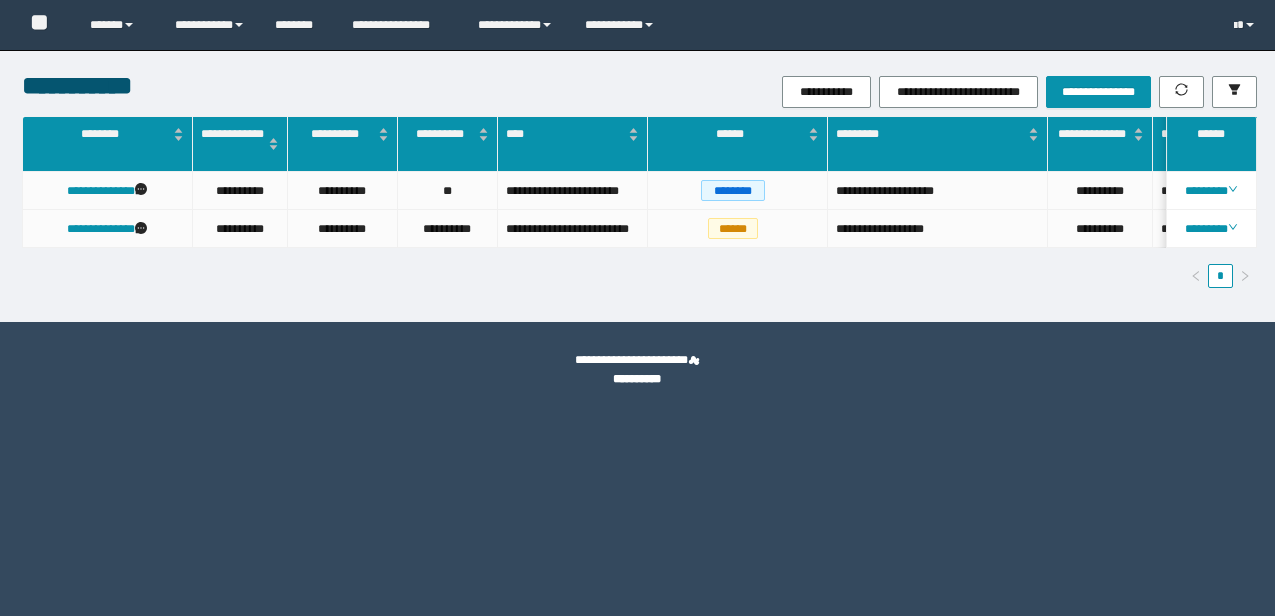 scroll, scrollTop: 0, scrollLeft: 0, axis: both 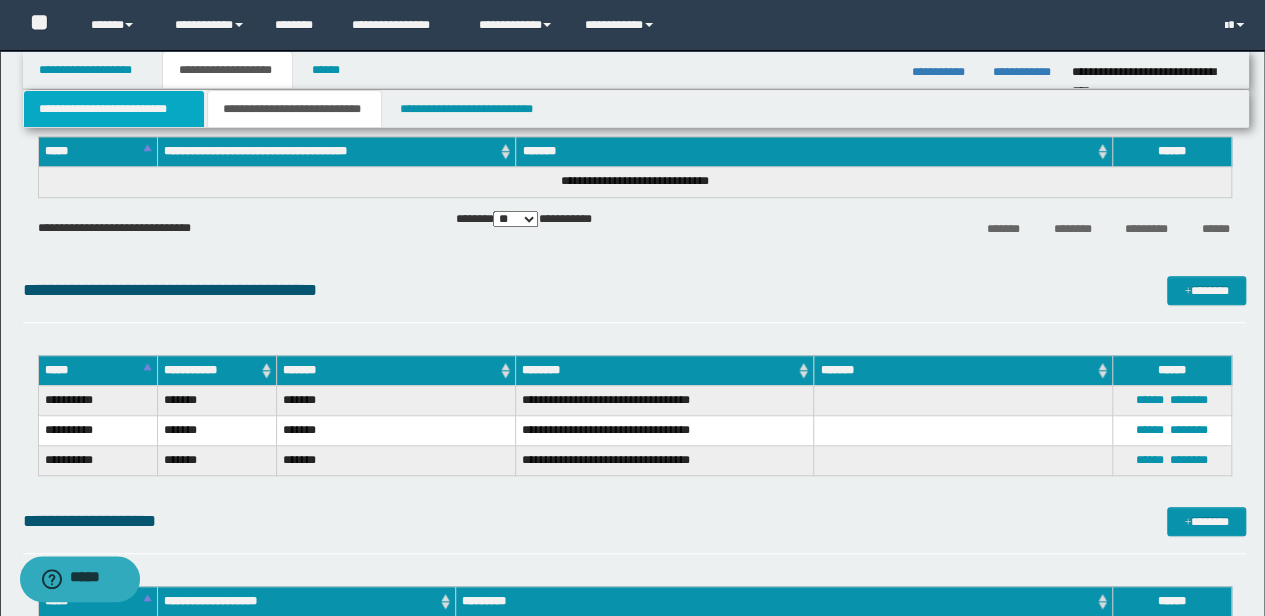 click on "**********" at bounding box center (114, 109) 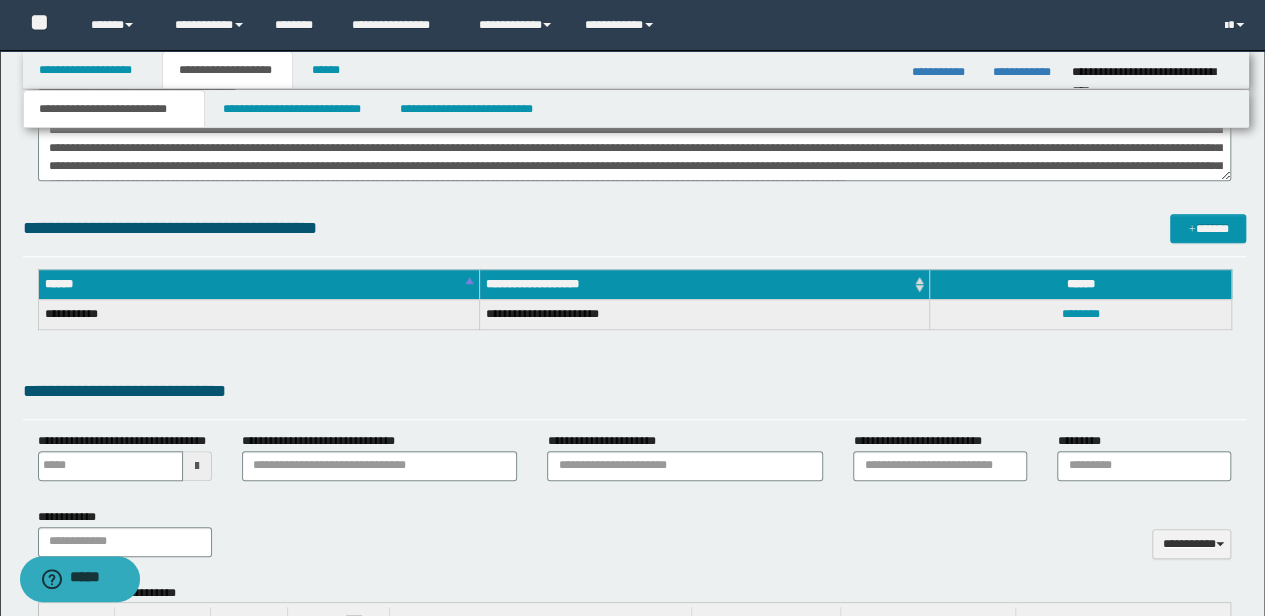 scroll, scrollTop: 1000, scrollLeft: 0, axis: vertical 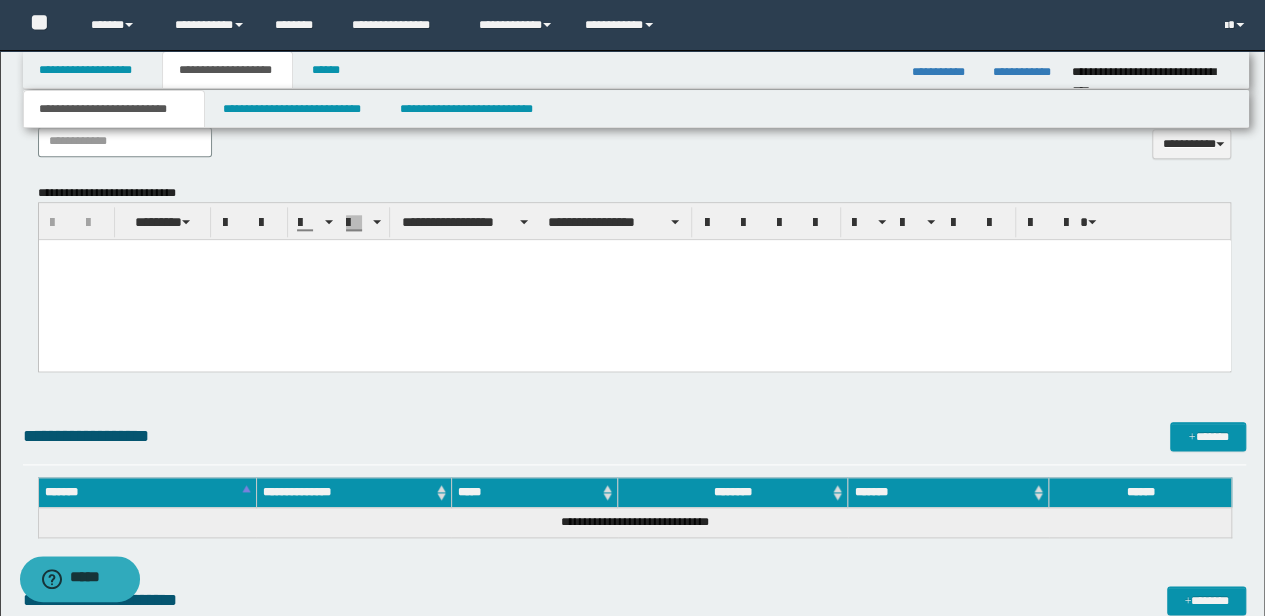 click at bounding box center [634, 280] 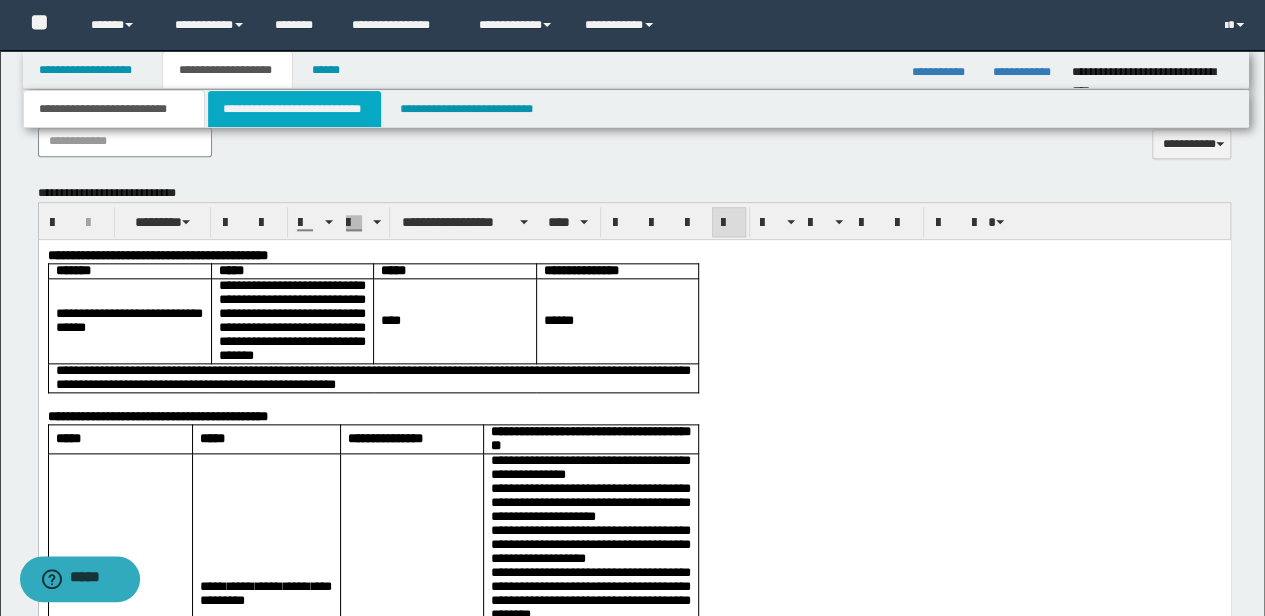 click on "**********" at bounding box center (294, 109) 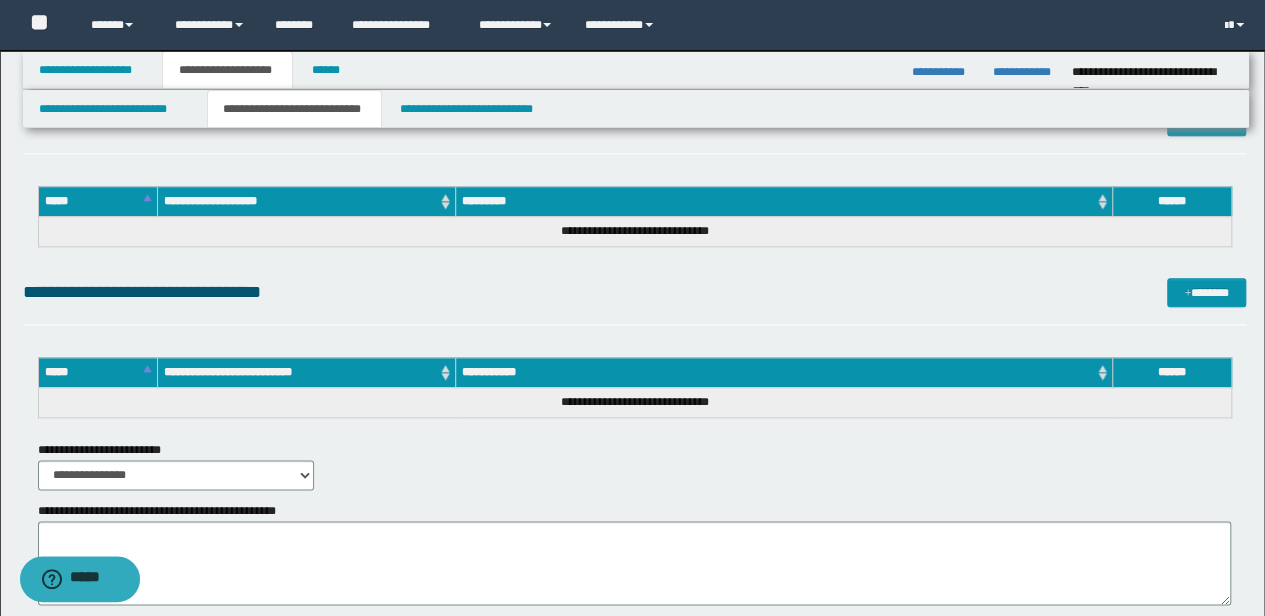 click on "**********" at bounding box center (635, 465) 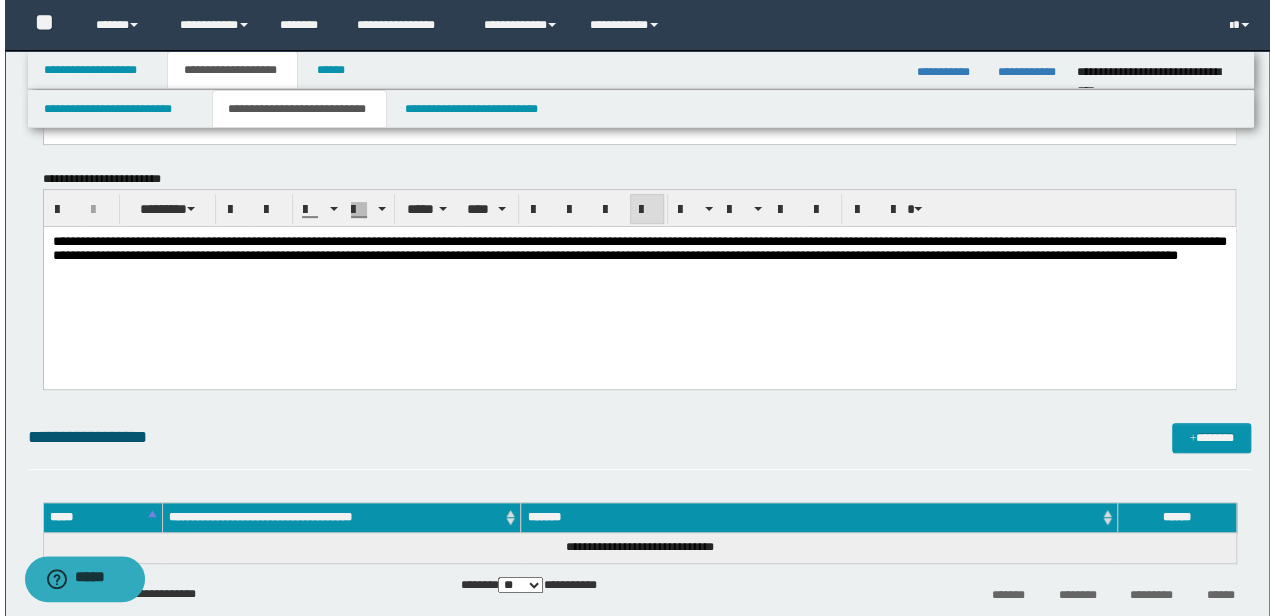scroll, scrollTop: 266, scrollLeft: 0, axis: vertical 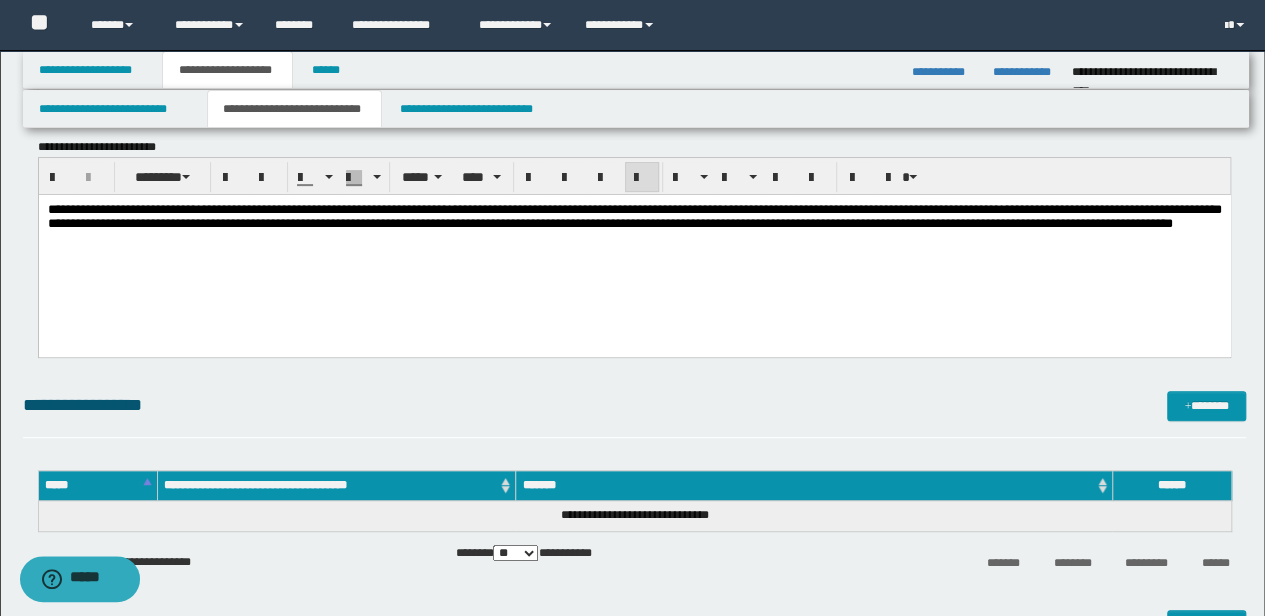 click on "**********" at bounding box center (634, 242) 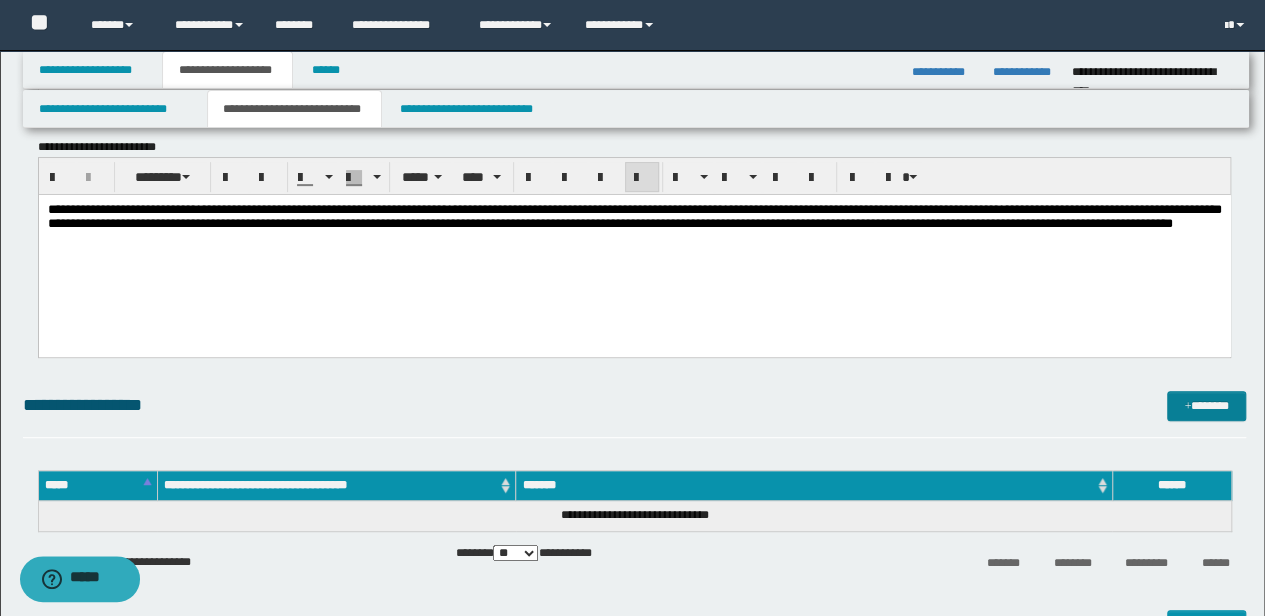 click on "*******" at bounding box center [1206, 405] 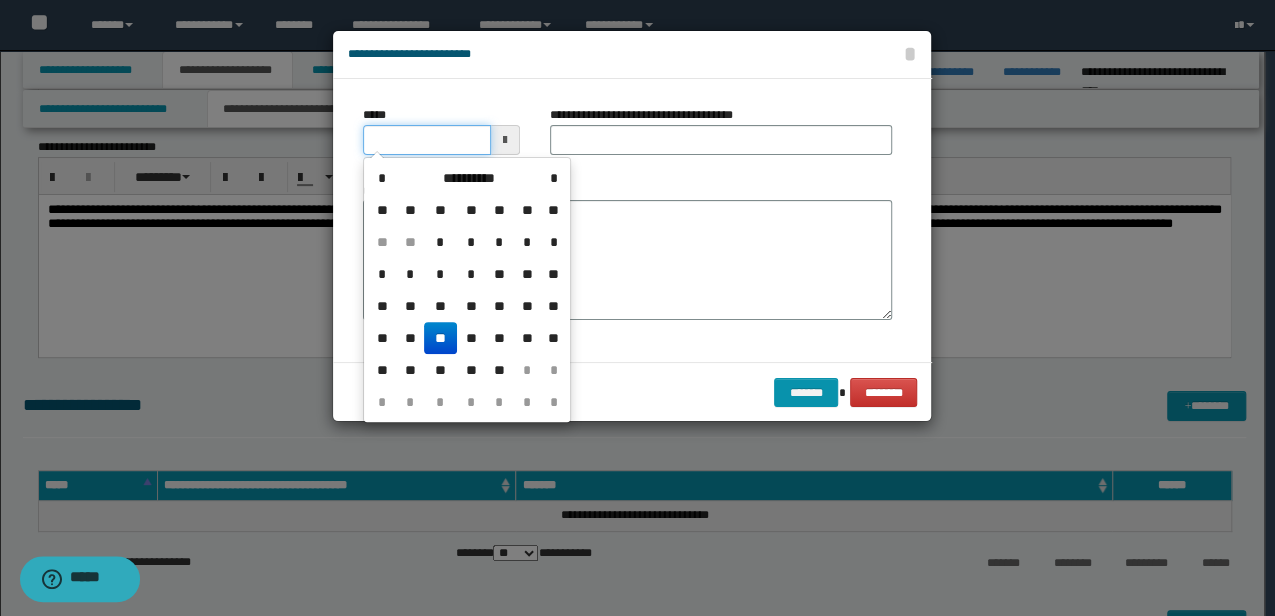 drag, startPoint x: 453, startPoint y: 135, endPoint x: 268, endPoint y: 138, distance: 185.02432 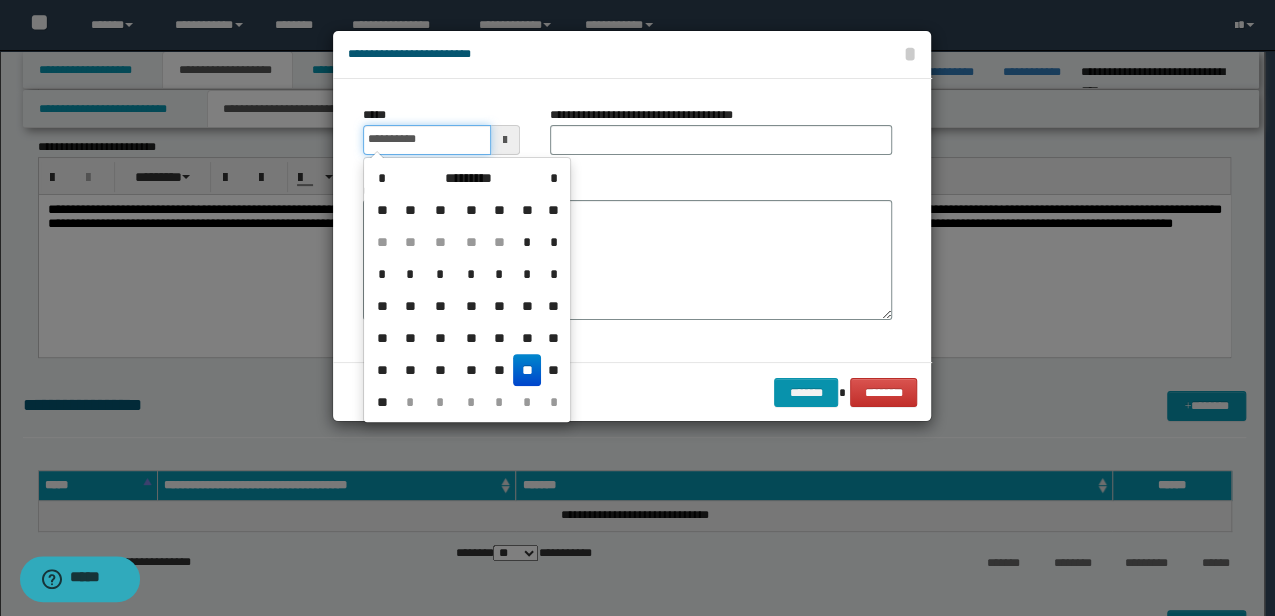 type on "**********" 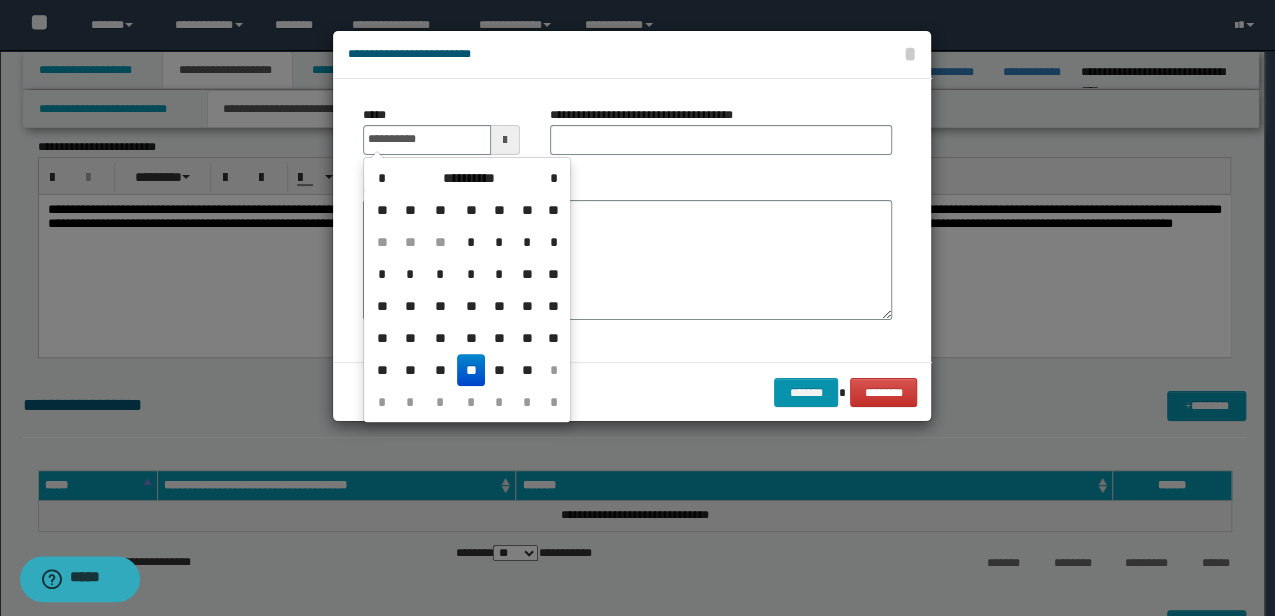 click on "**********" at bounding box center [721, 138] 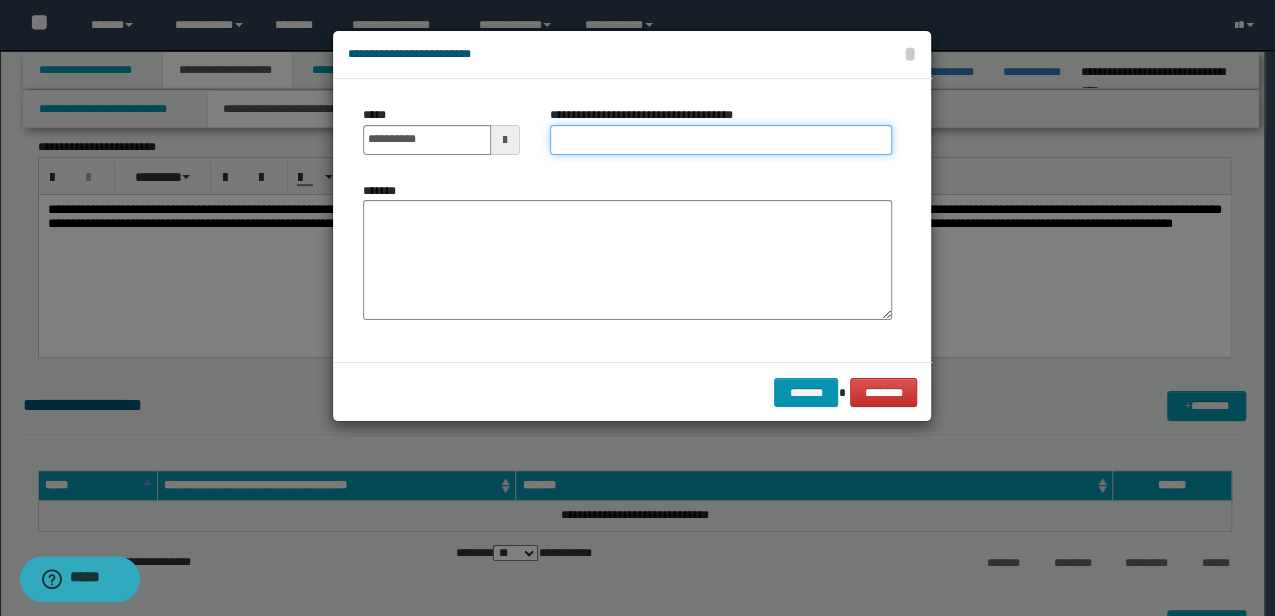 click on "**********" at bounding box center (721, 140) 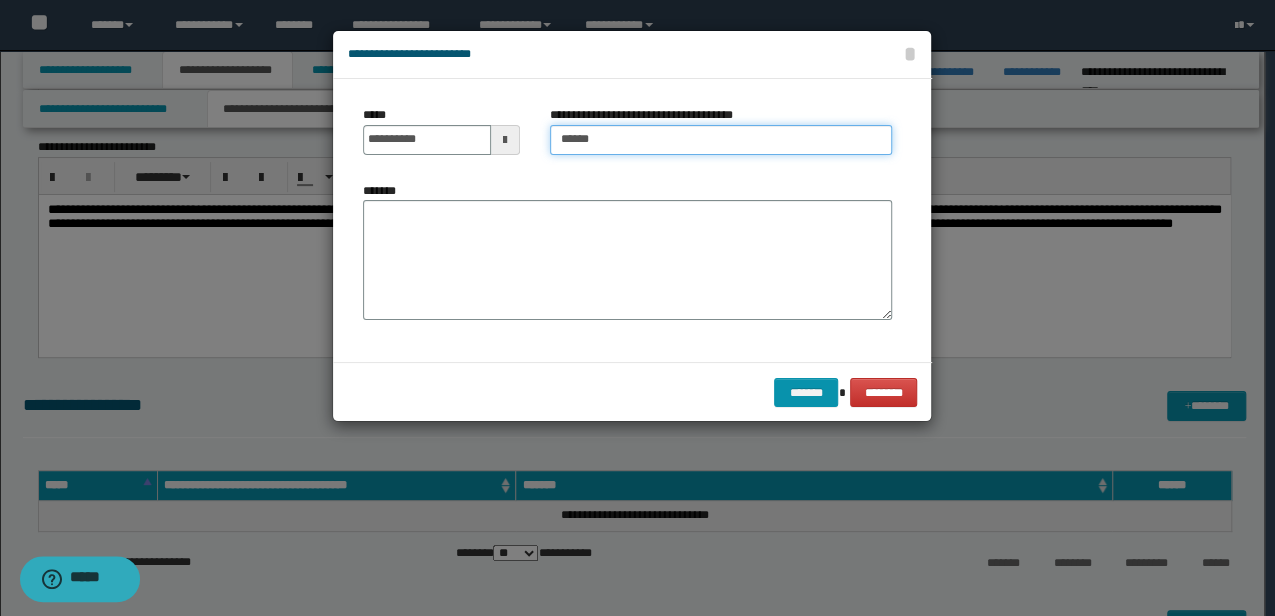 type on "**********" 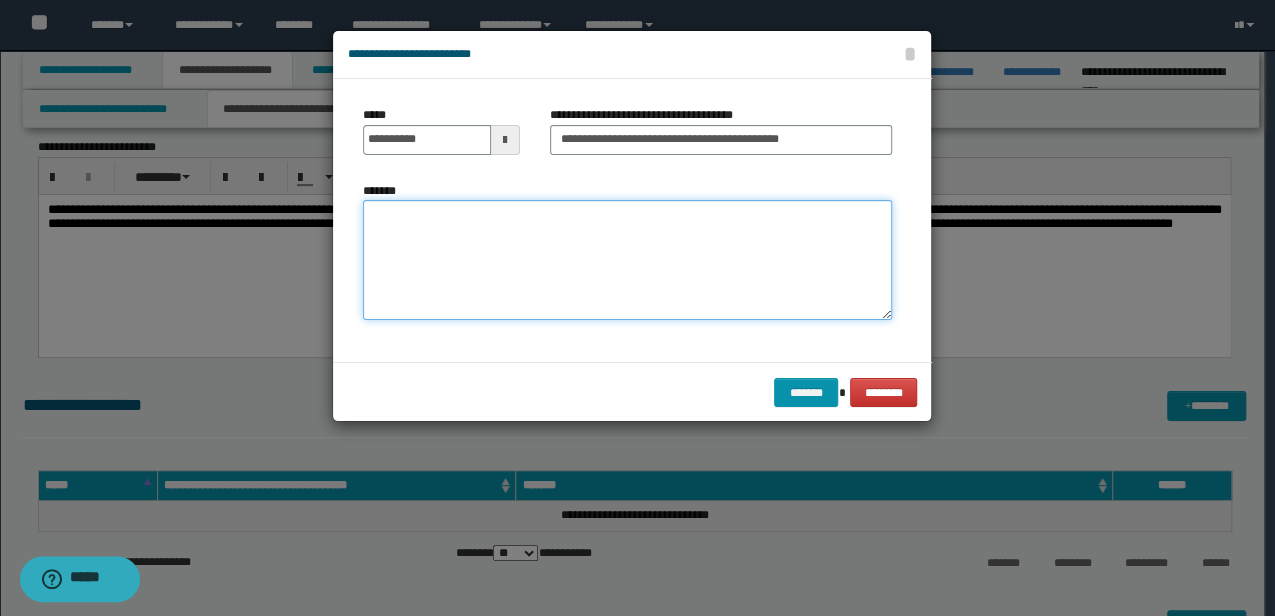 click on "*******" at bounding box center (627, 260) 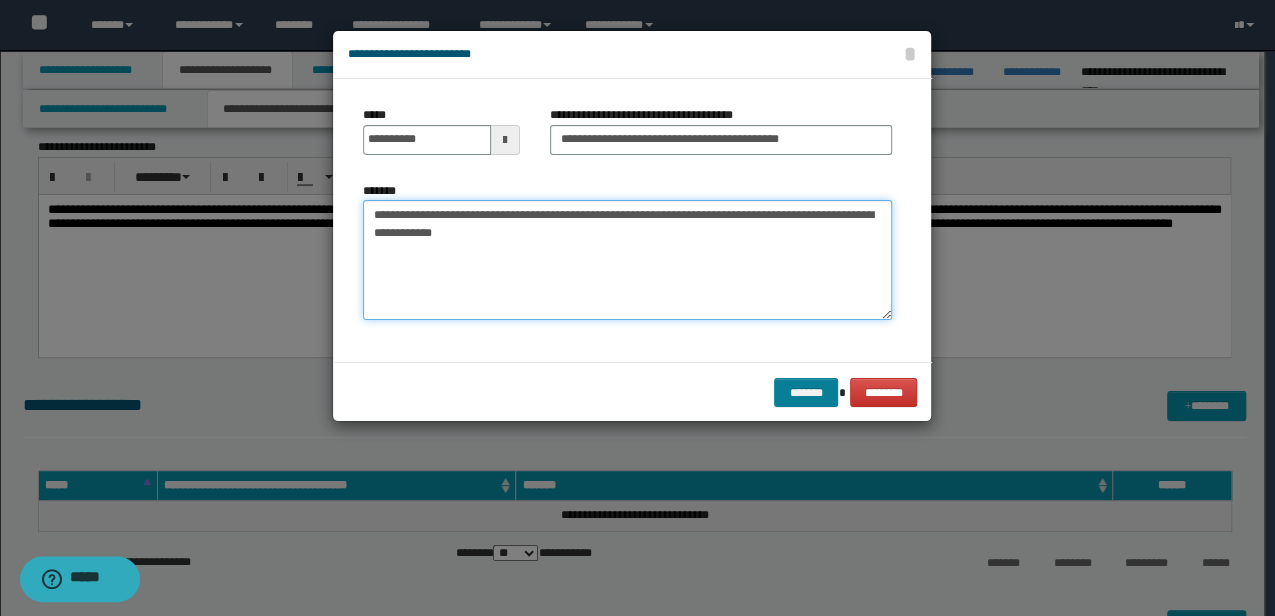 type on "**********" 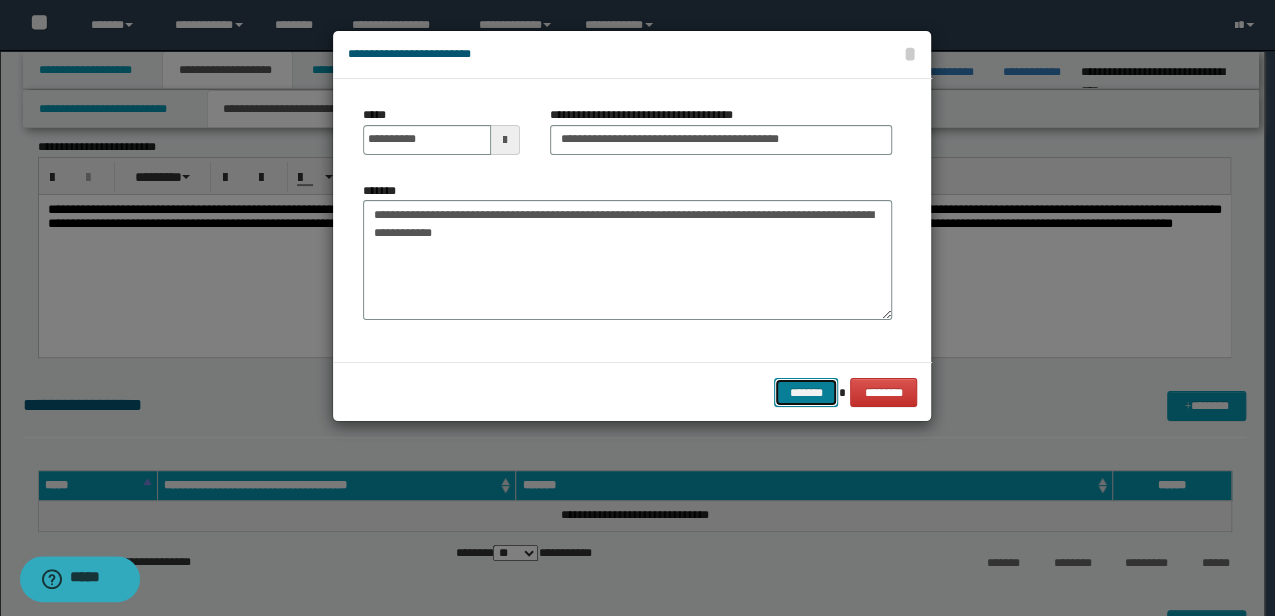 click on "*******" at bounding box center [806, 392] 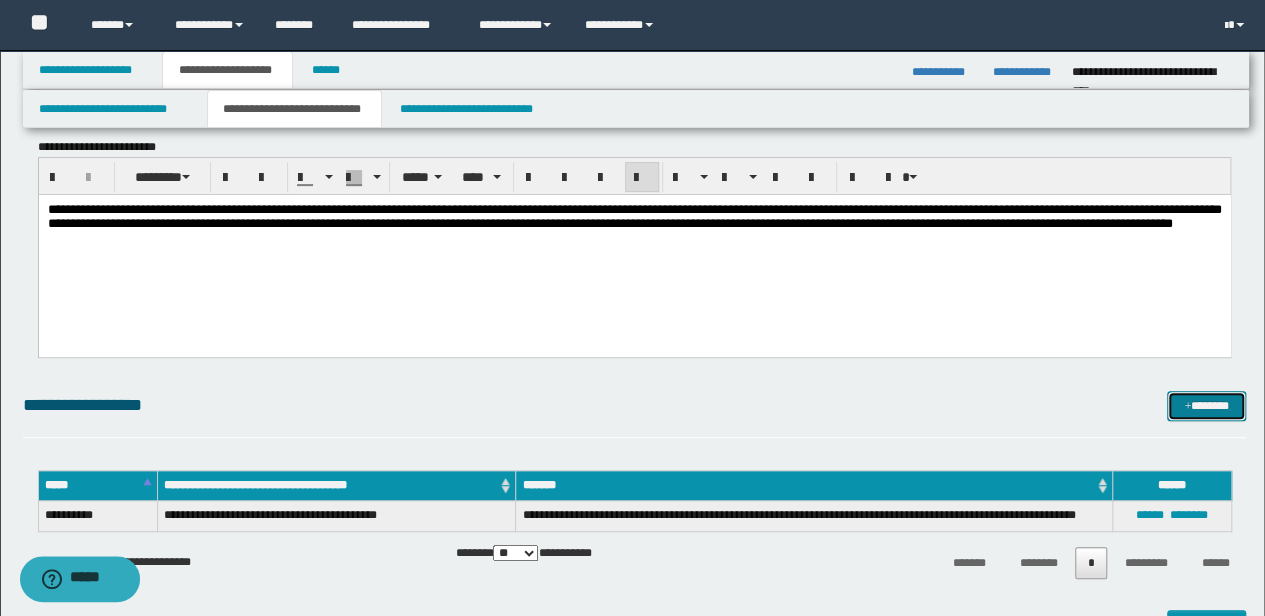 click on "*******" at bounding box center (1206, 405) 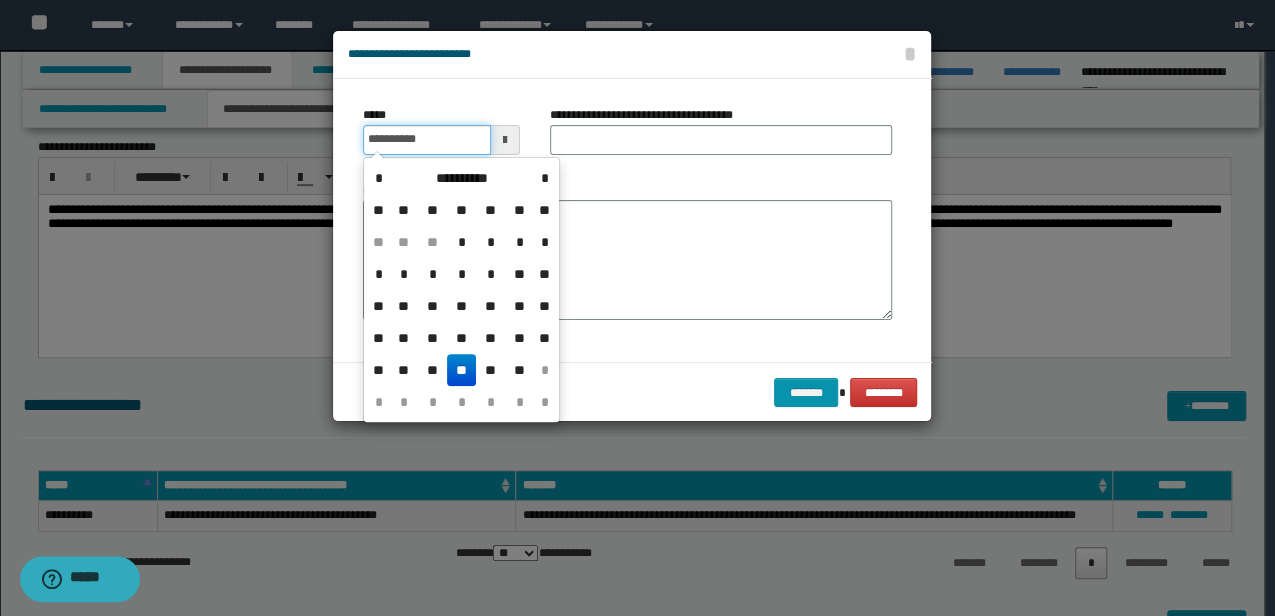 drag, startPoint x: 462, startPoint y: 130, endPoint x: 299, endPoint y: 132, distance: 163.01227 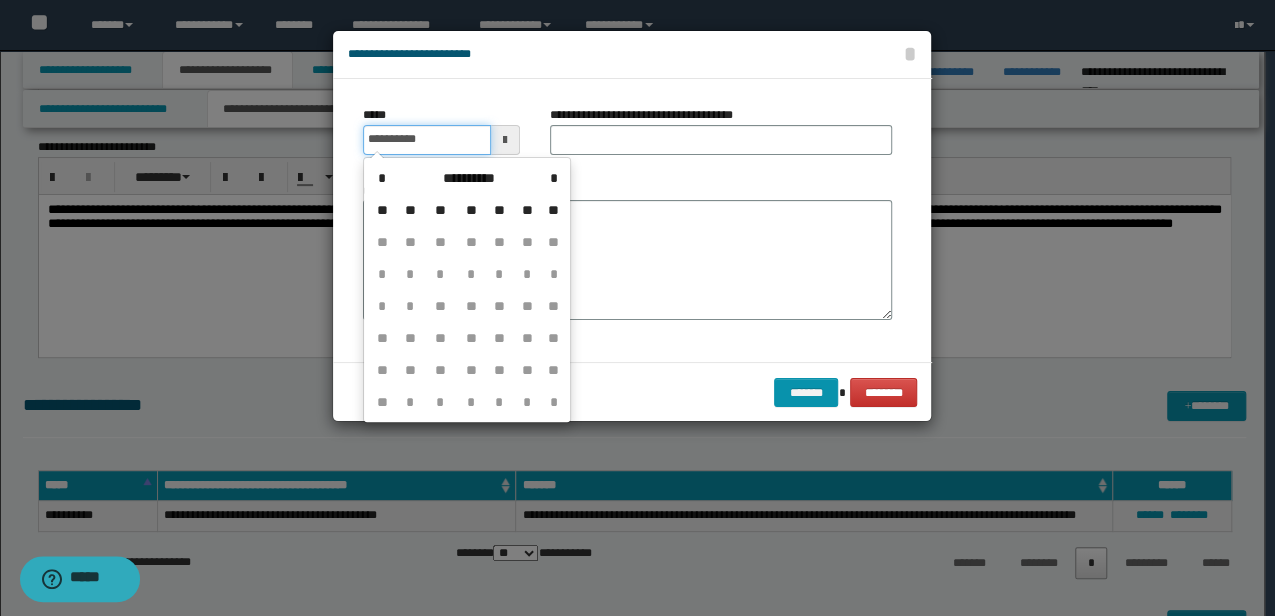 type on "**********" 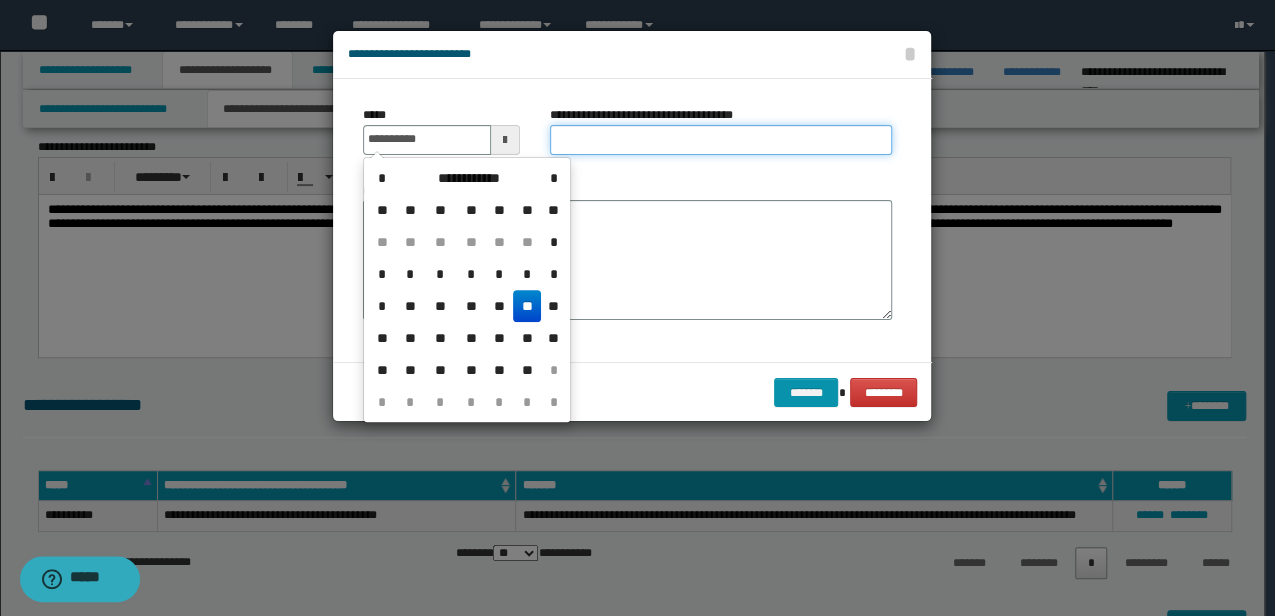 click on "**********" at bounding box center (721, 140) 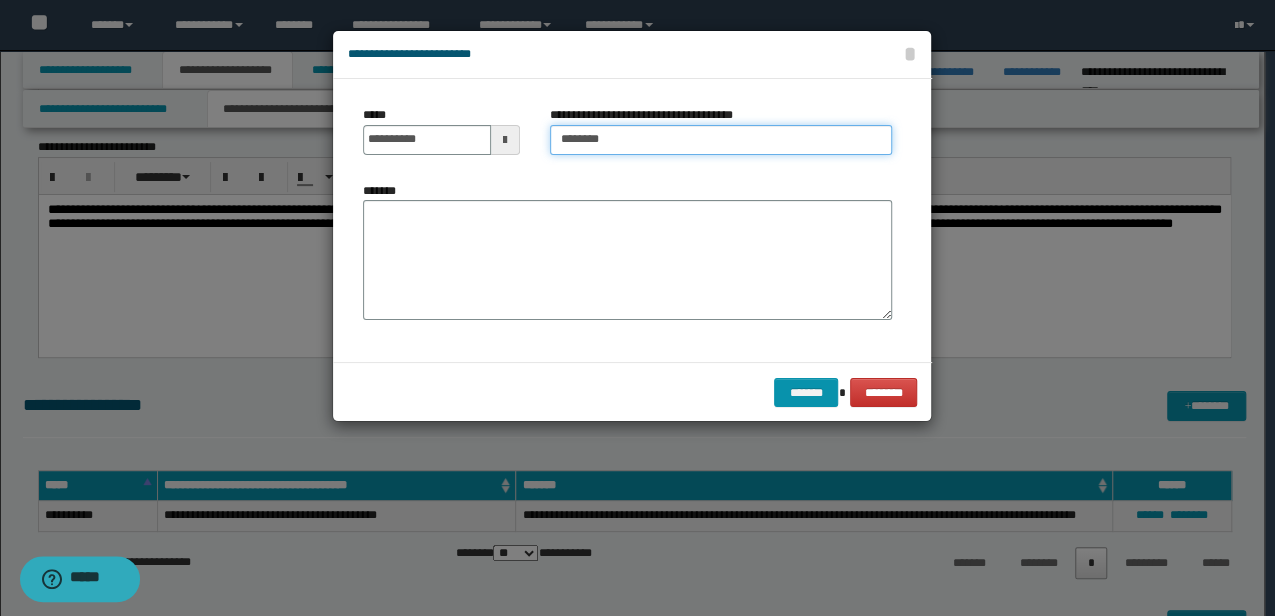 type on "**********" 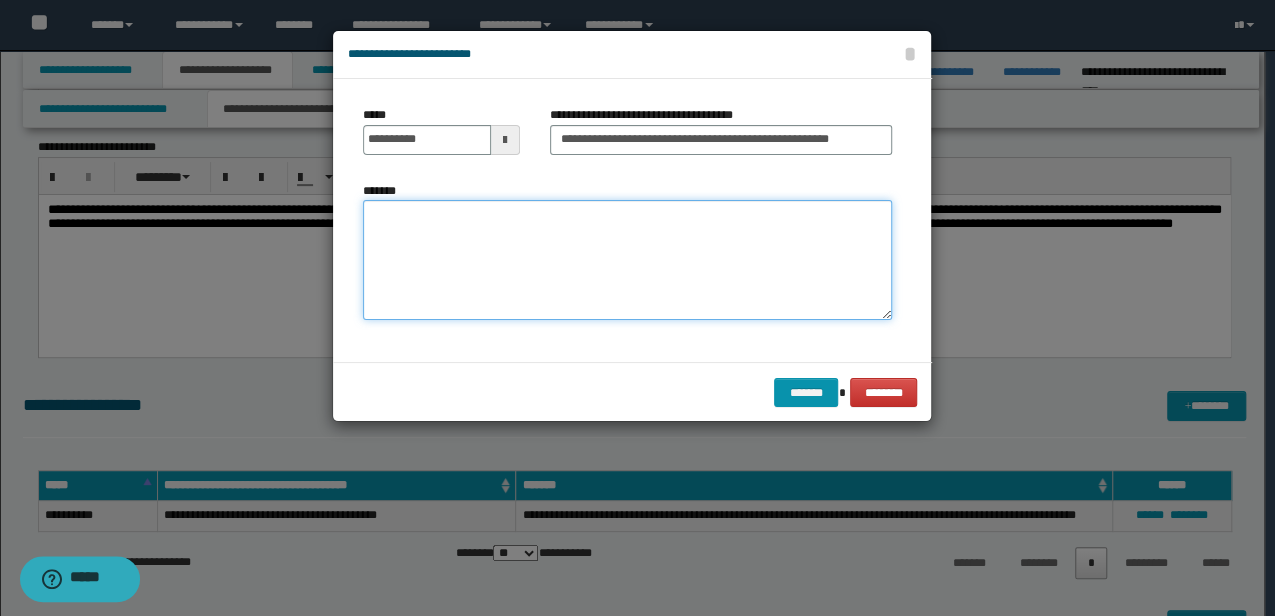 click on "*******" at bounding box center [627, 260] 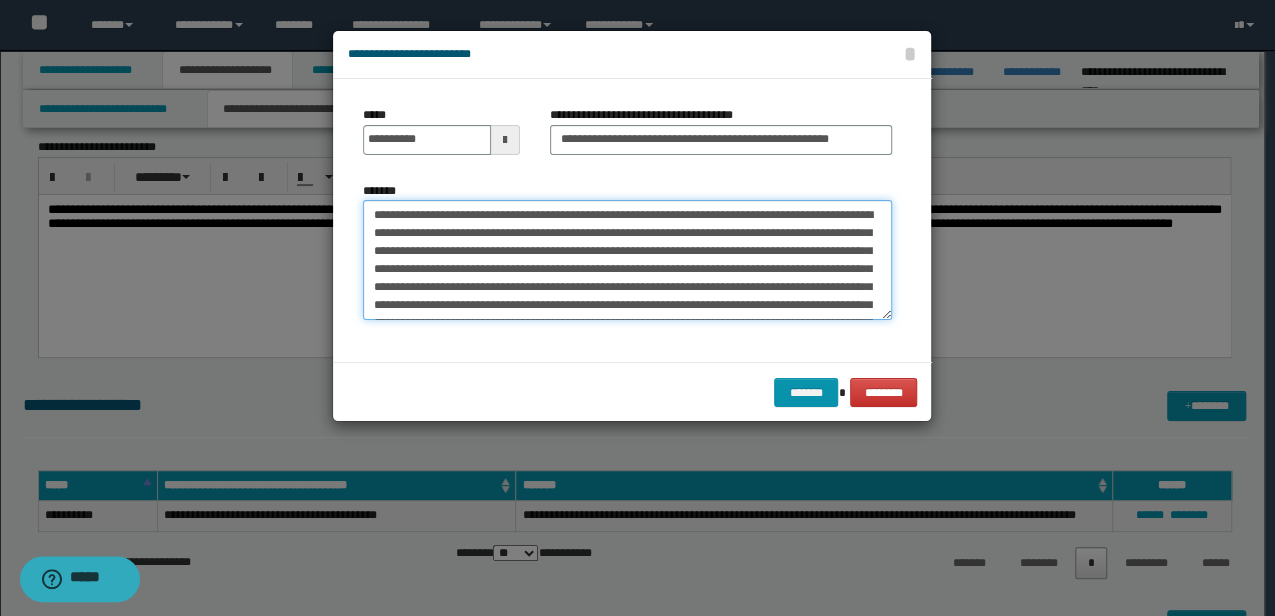 scroll, scrollTop: 30, scrollLeft: 0, axis: vertical 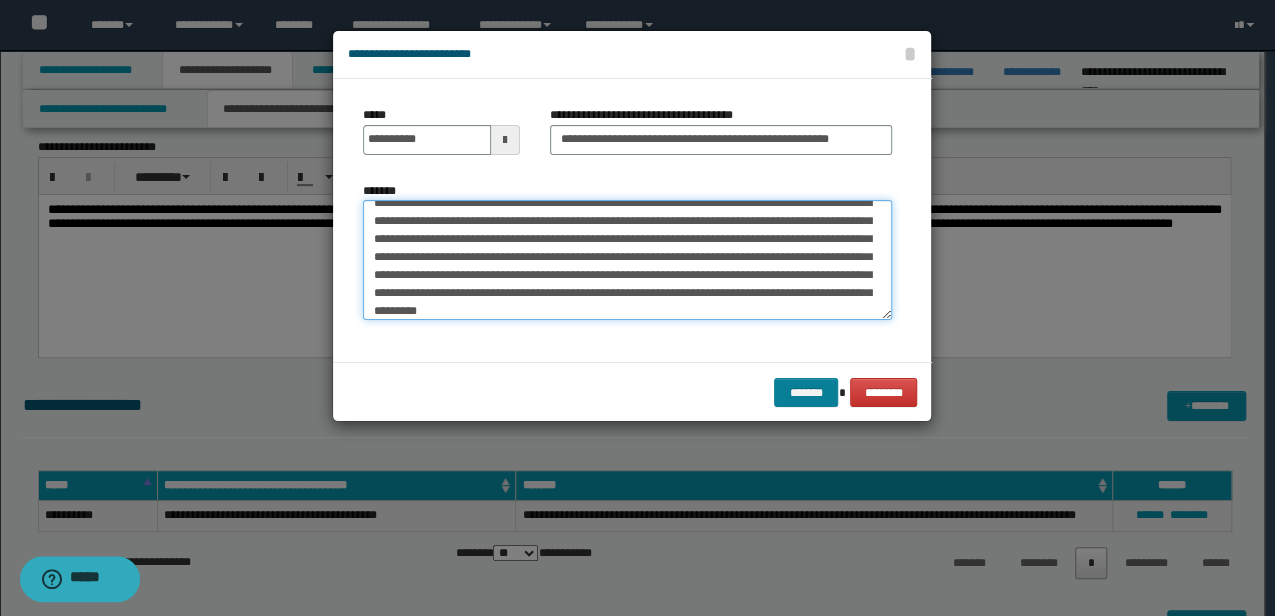 type on "**********" 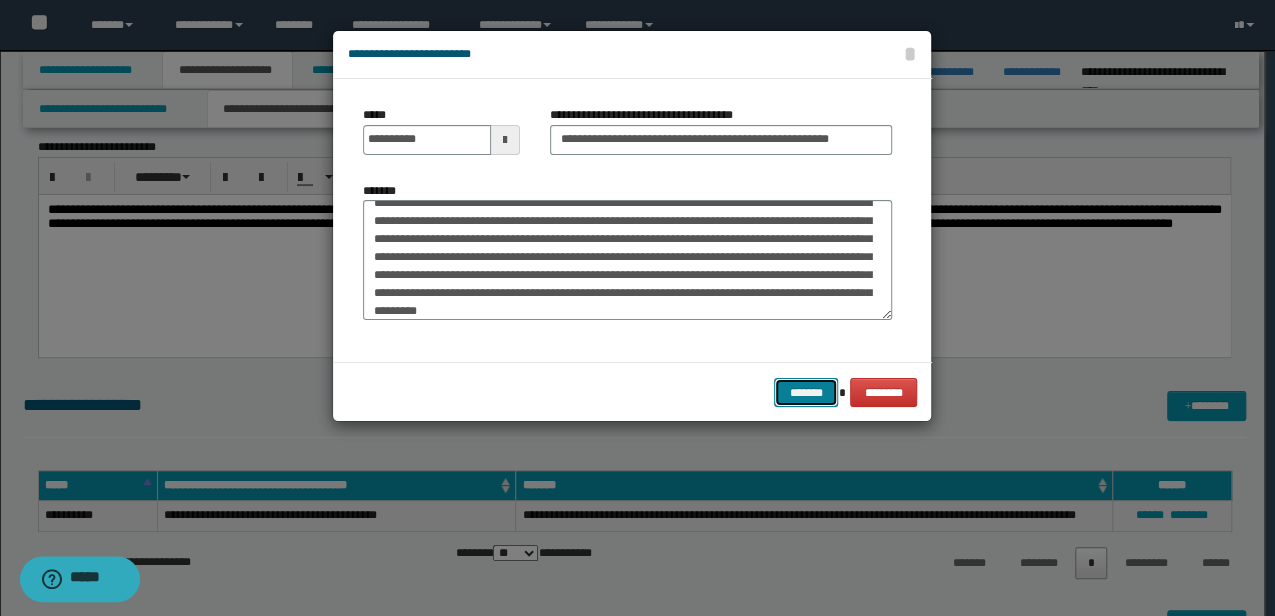 click on "*******" at bounding box center (806, 392) 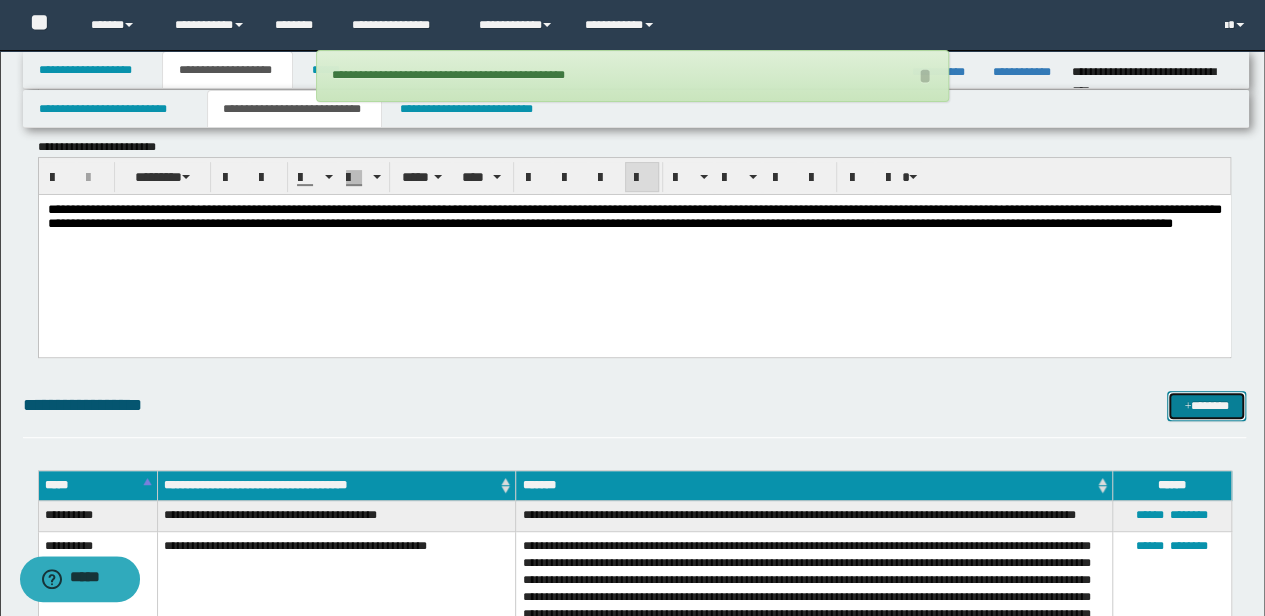 click on "*******" at bounding box center [1206, 405] 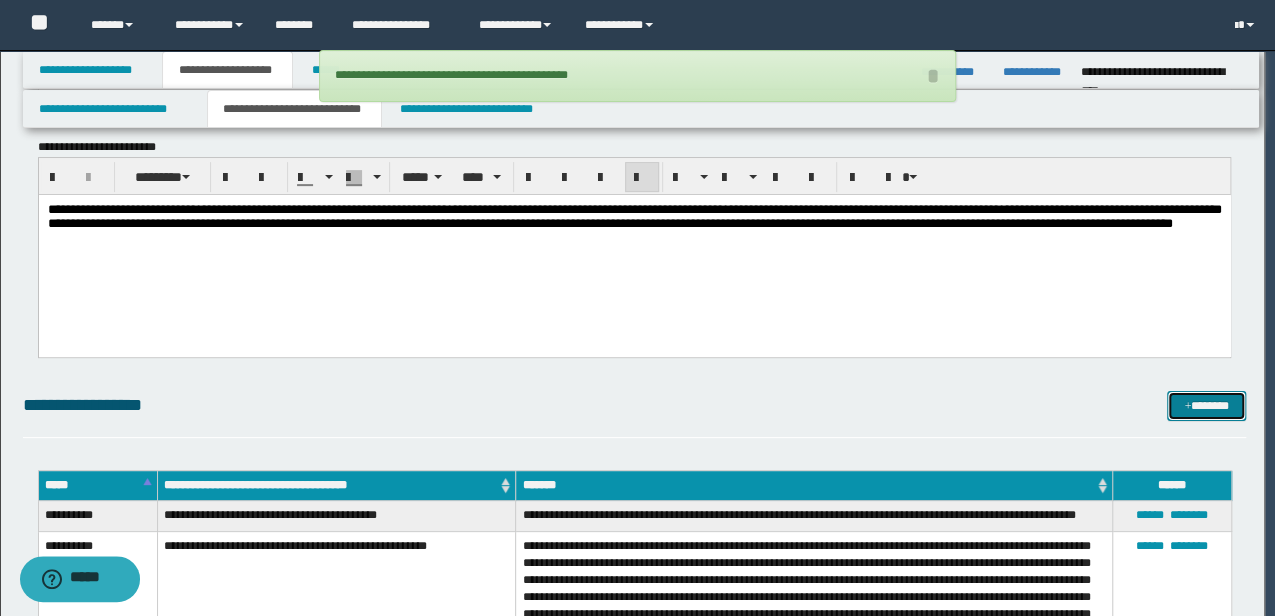 scroll, scrollTop: 0, scrollLeft: 0, axis: both 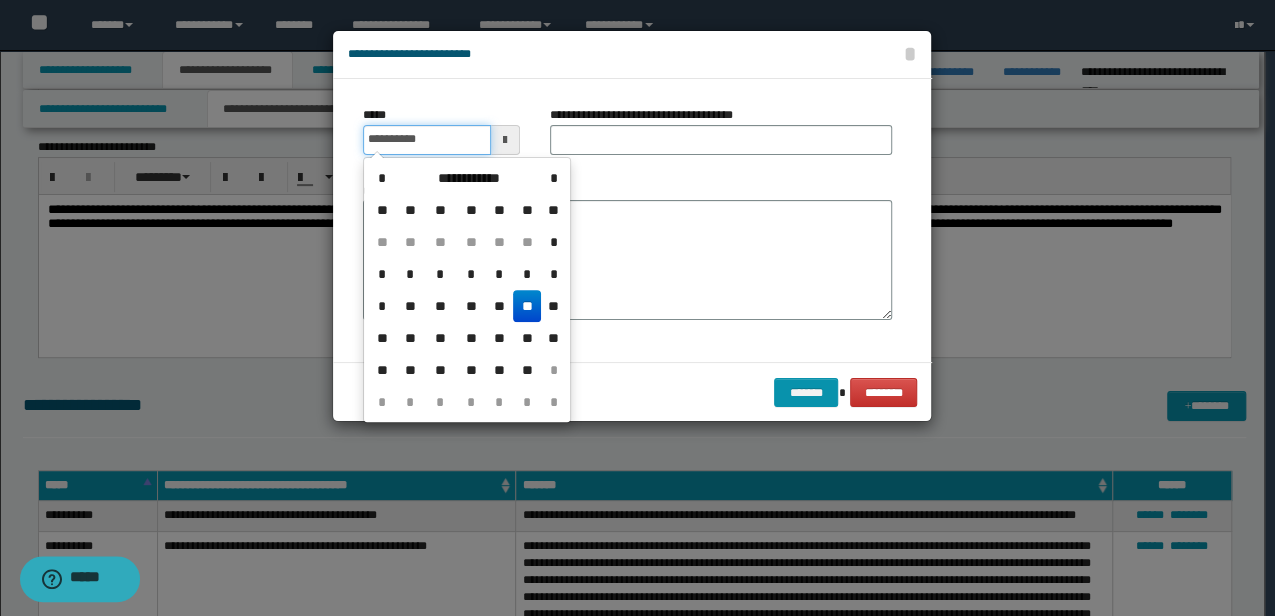 drag, startPoint x: 459, startPoint y: 133, endPoint x: 245, endPoint y: 132, distance: 214.00233 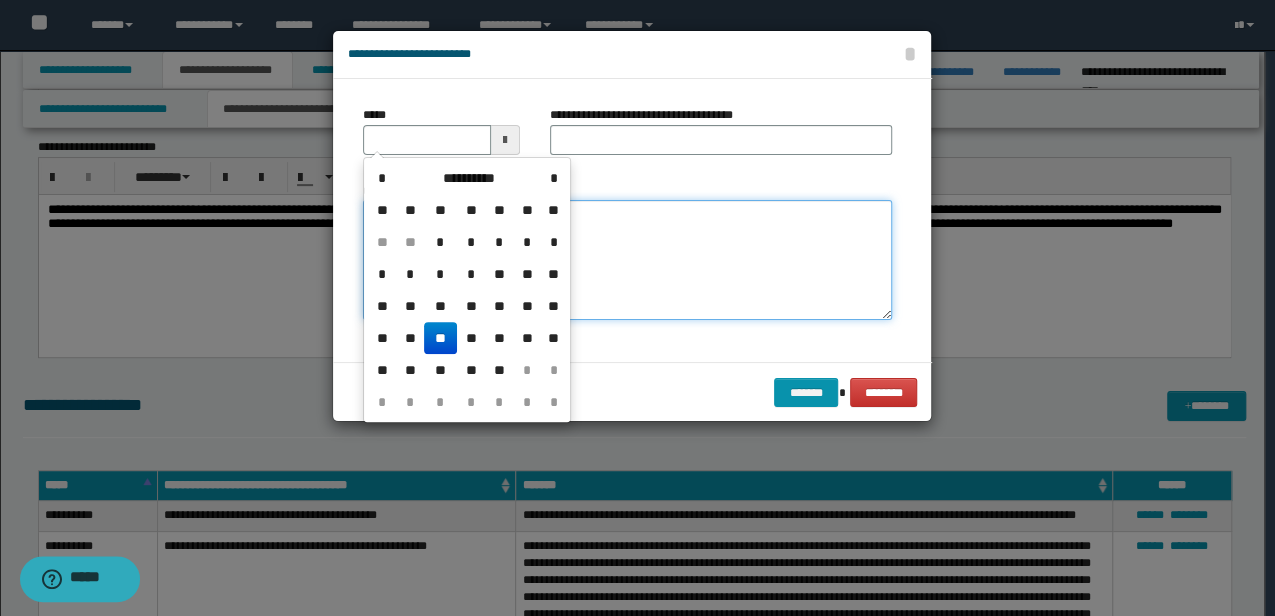 click on "*******" at bounding box center (627, 259) 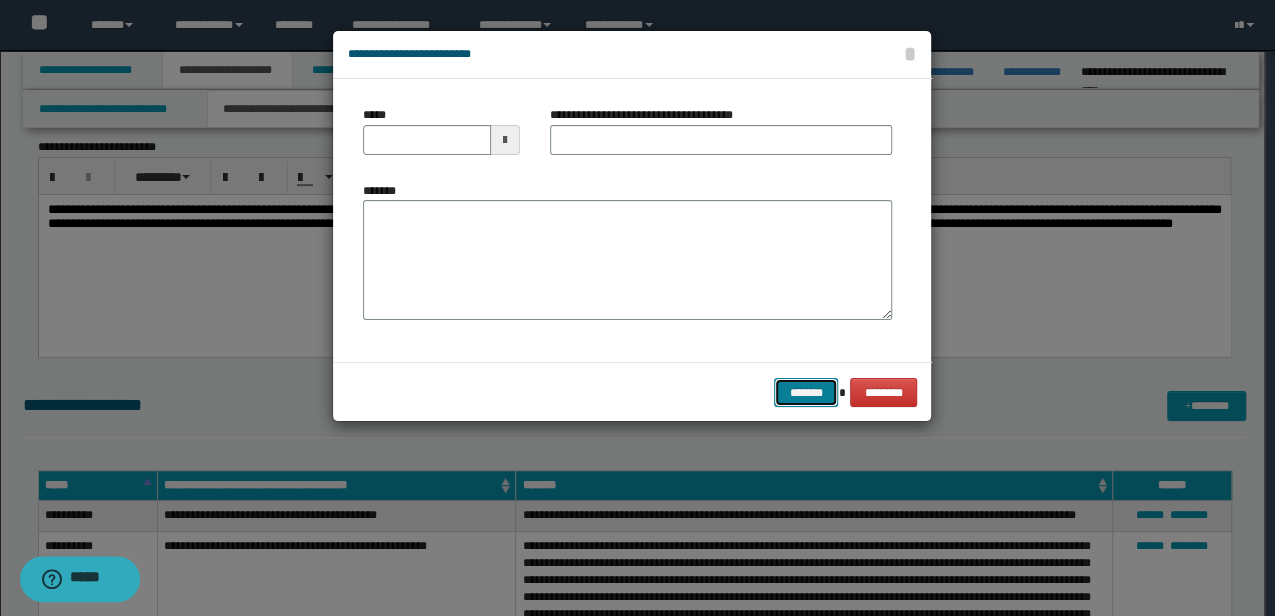 type 